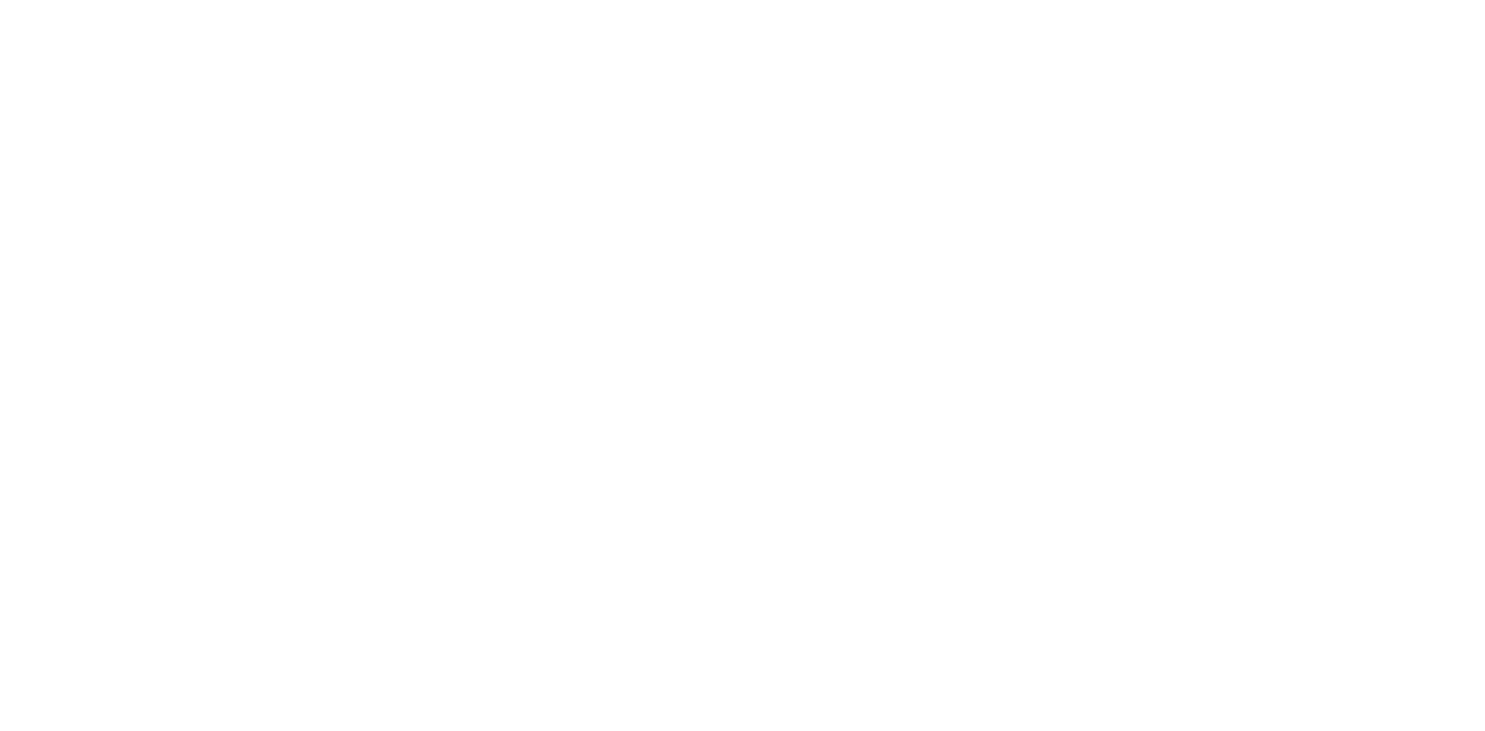 scroll, scrollTop: 0, scrollLeft: 0, axis: both 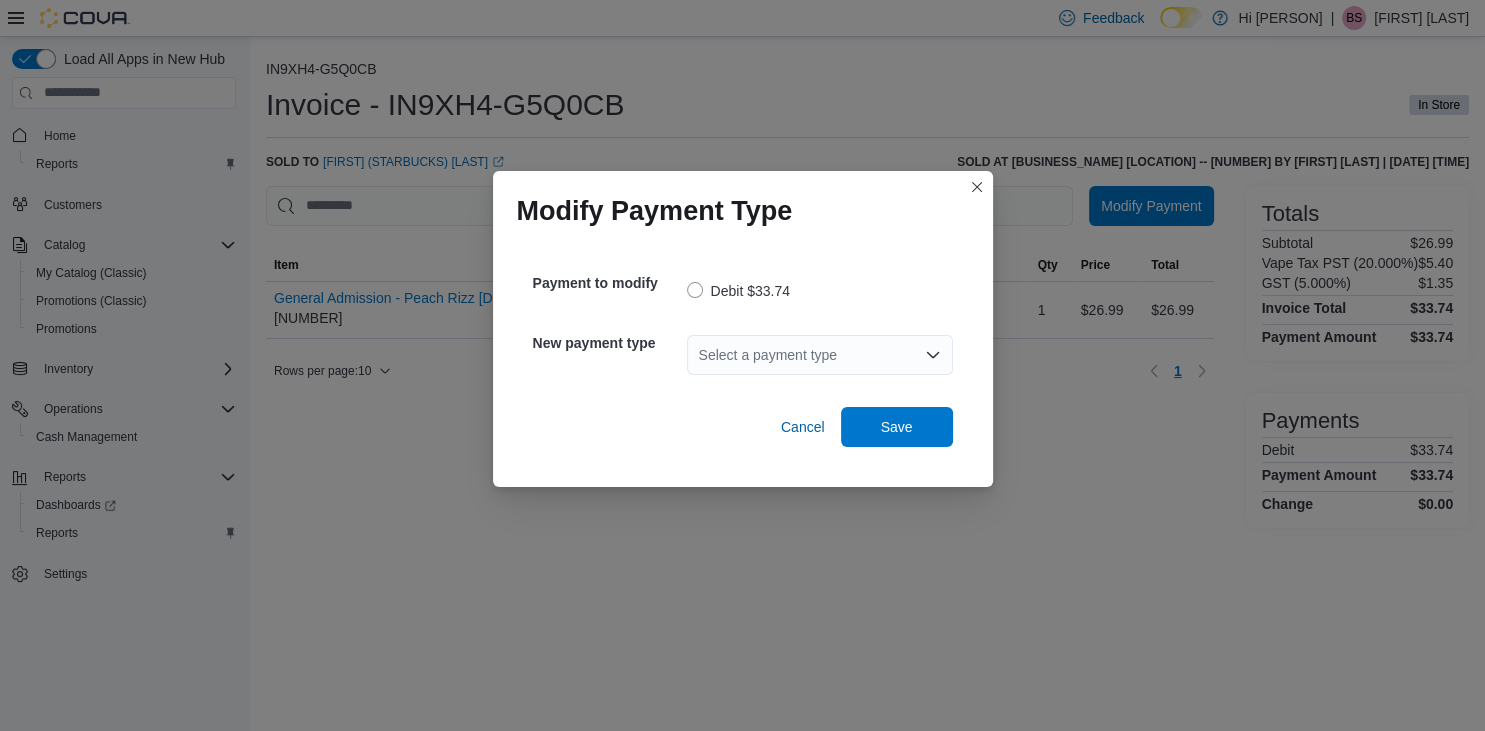click 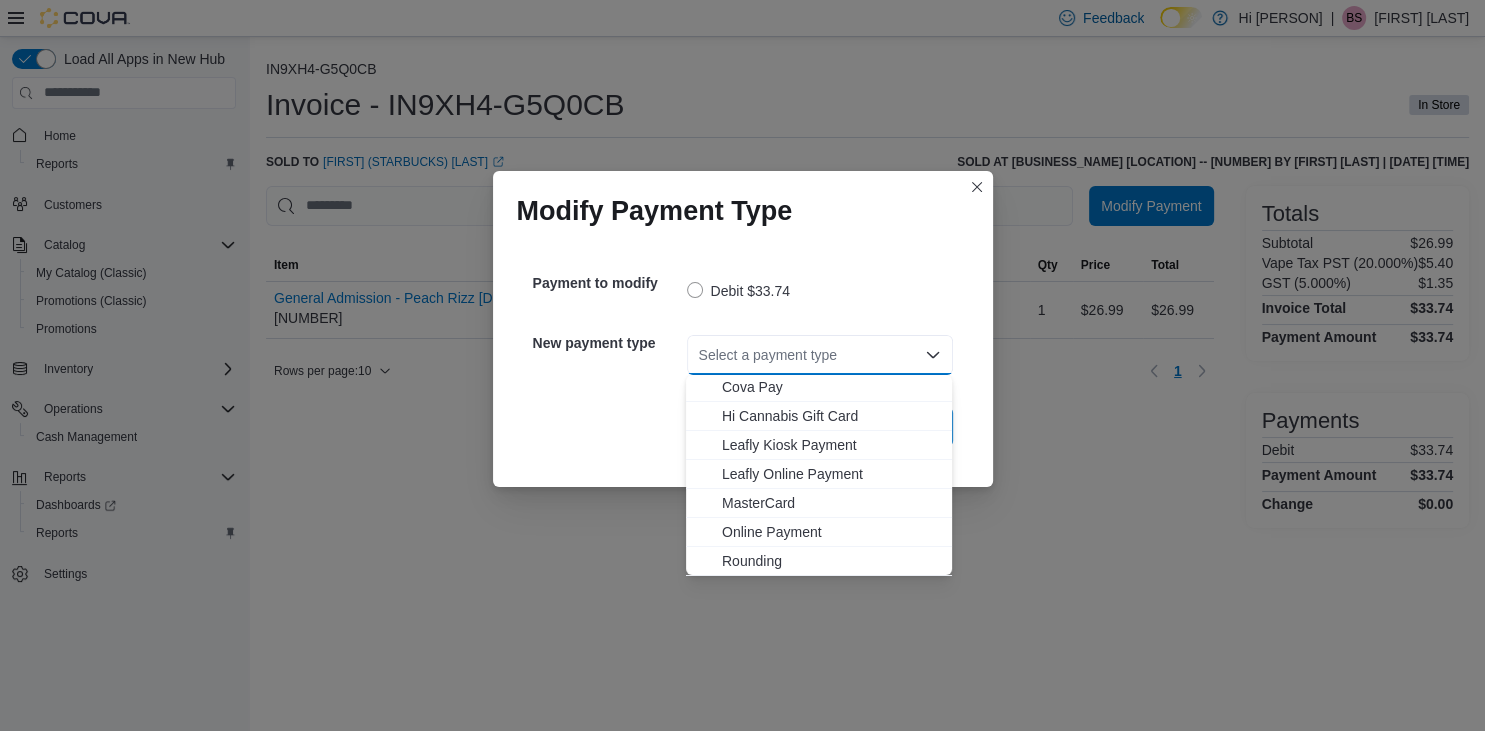 scroll, scrollTop: 148, scrollLeft: 0, axis: vertical 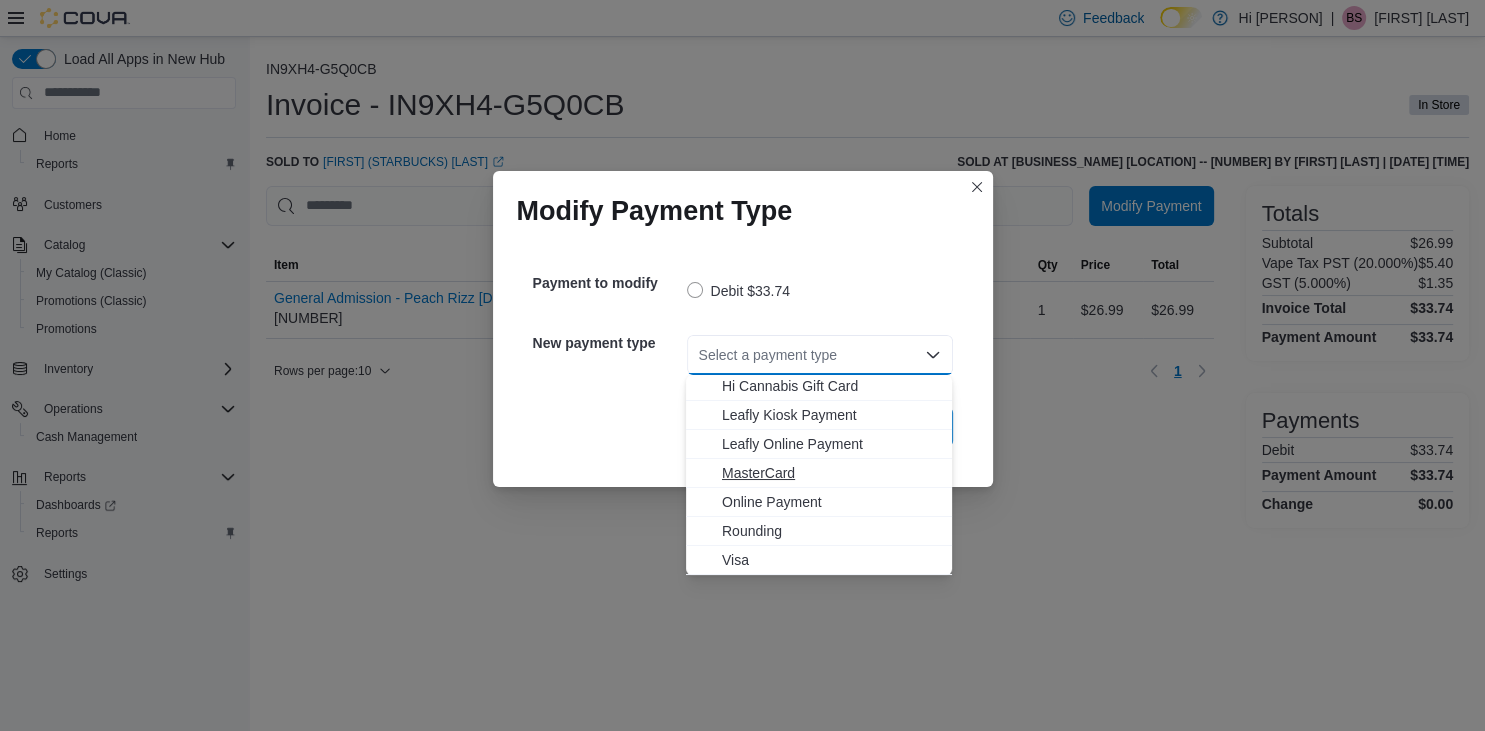 click on "MasterCard" at bounding box center [831, 473] 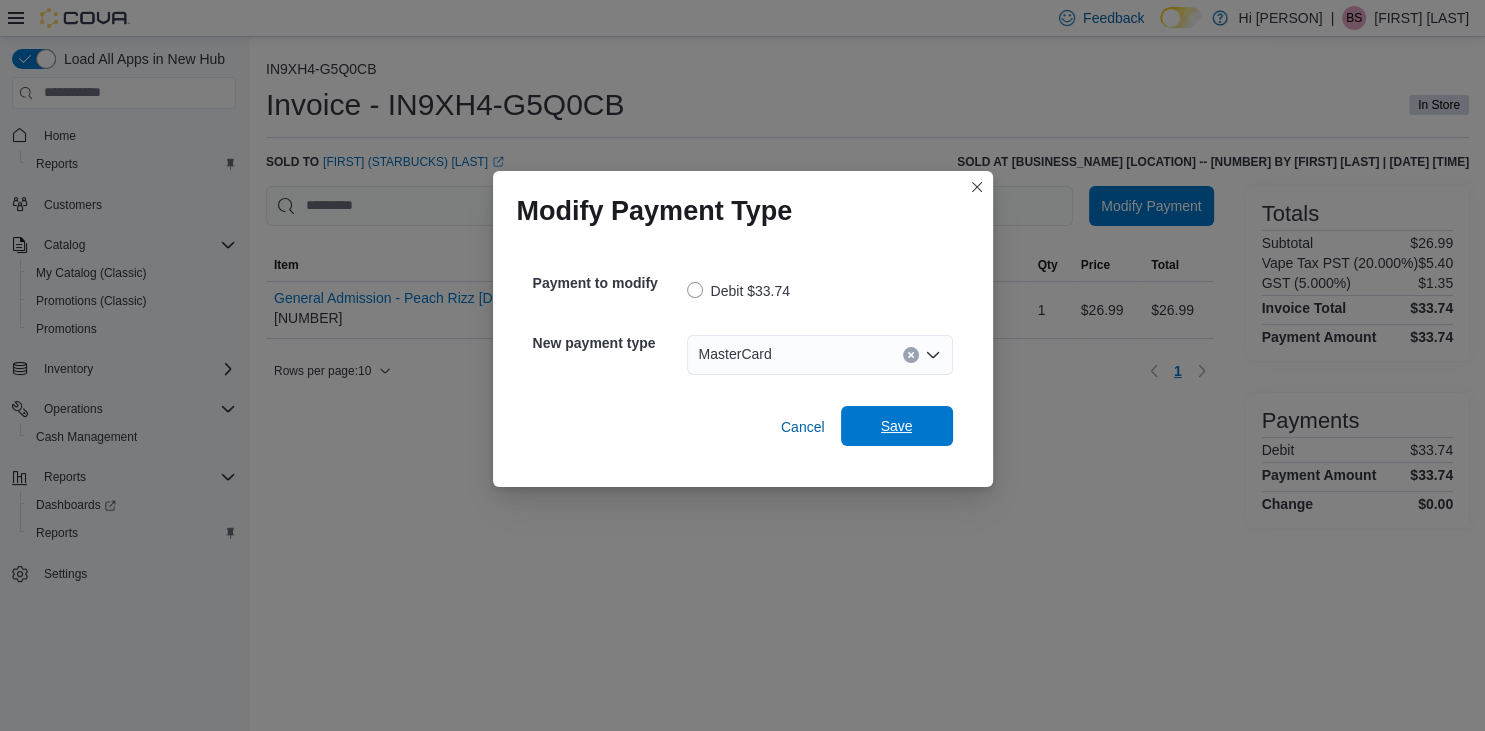 click on "Save" at bounding box center (897, 426) 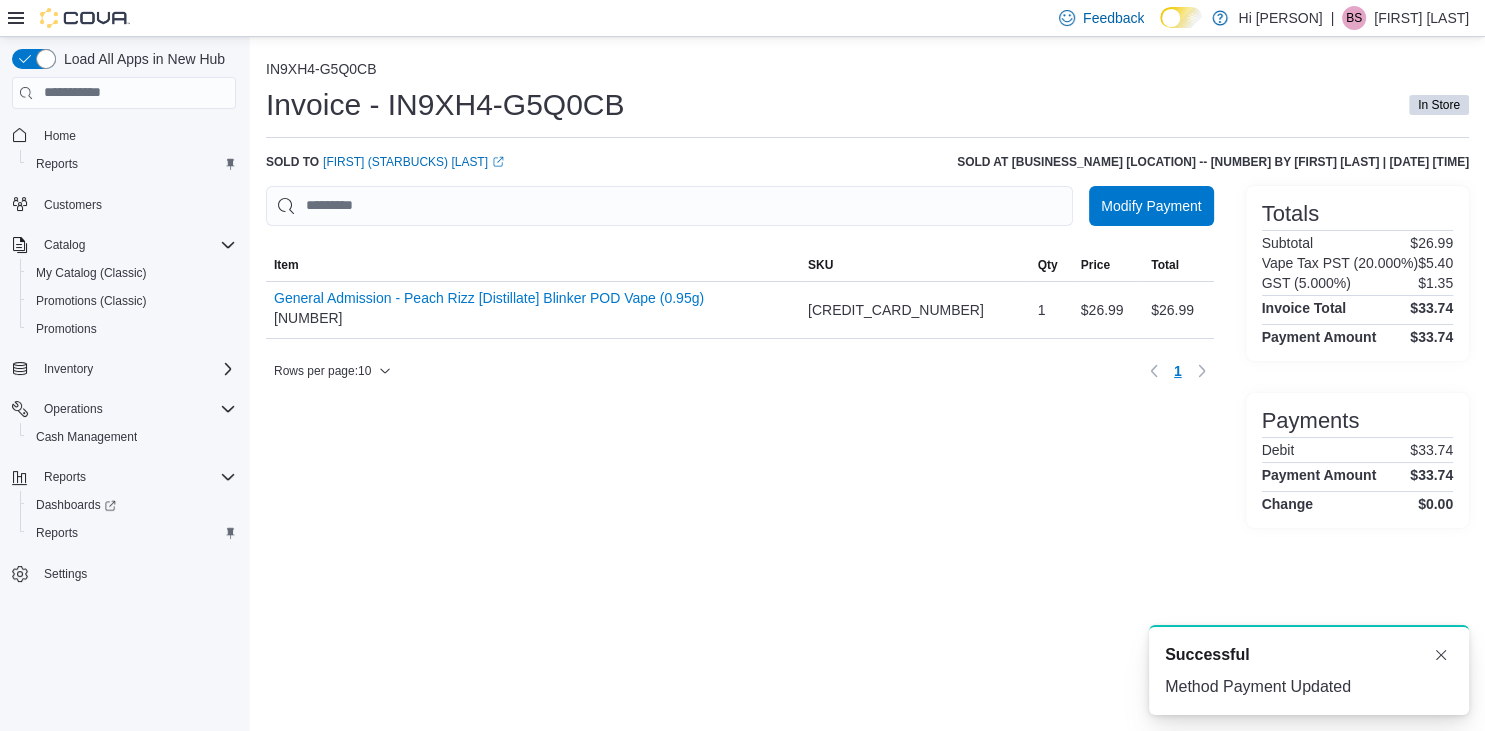 scroll, scrollTop: 0, scrollLeft: 0, axis: both 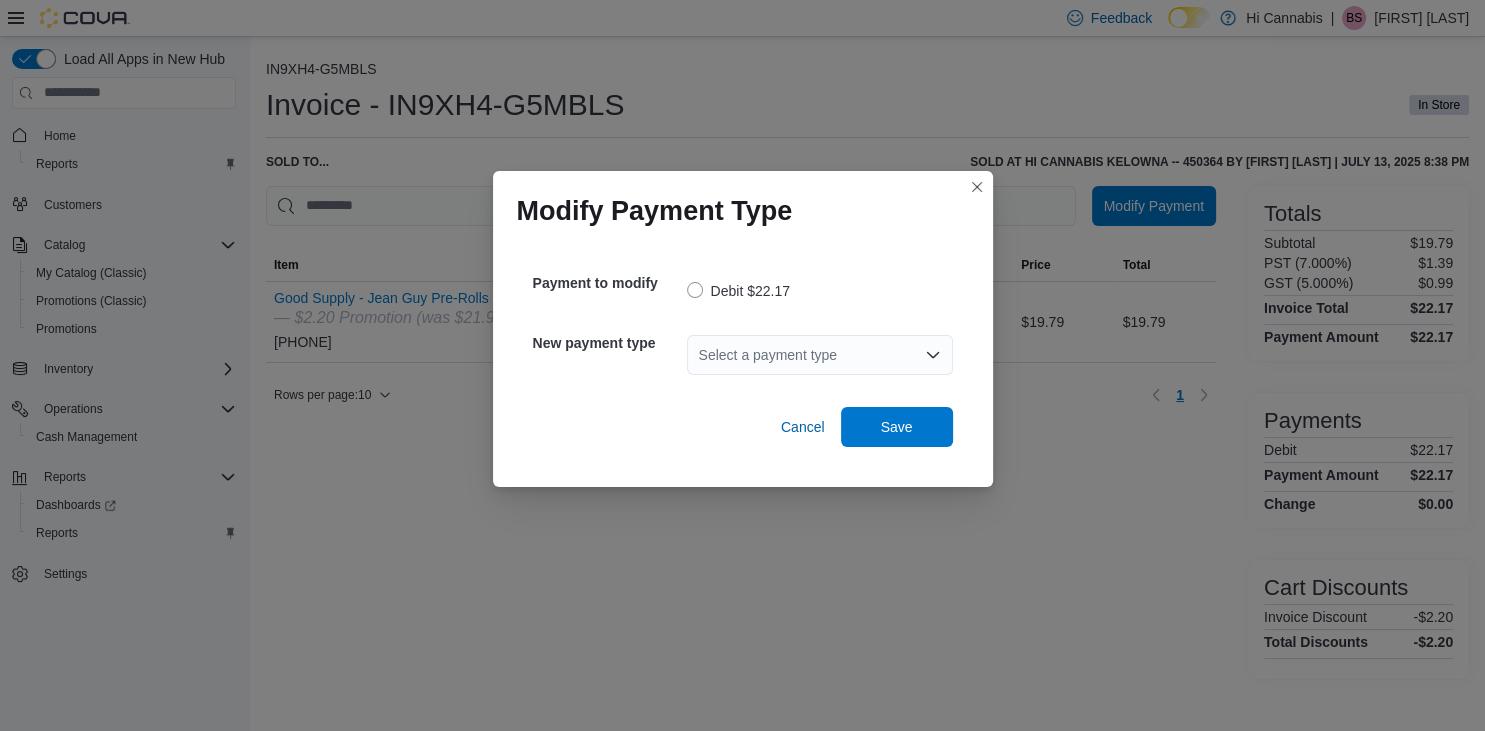 click 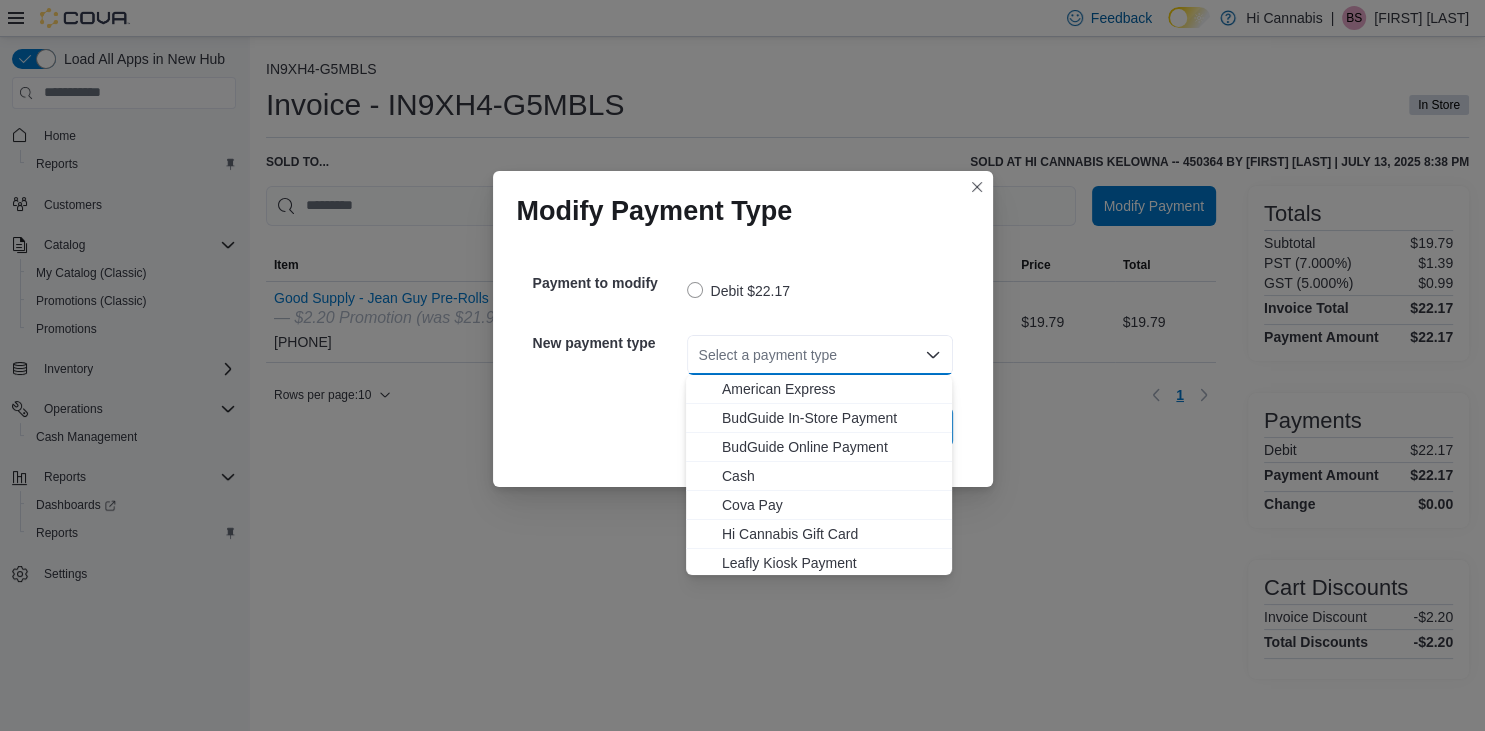 scroll, scrollTop: 100, scrollLeft: 0, axis: vertical 